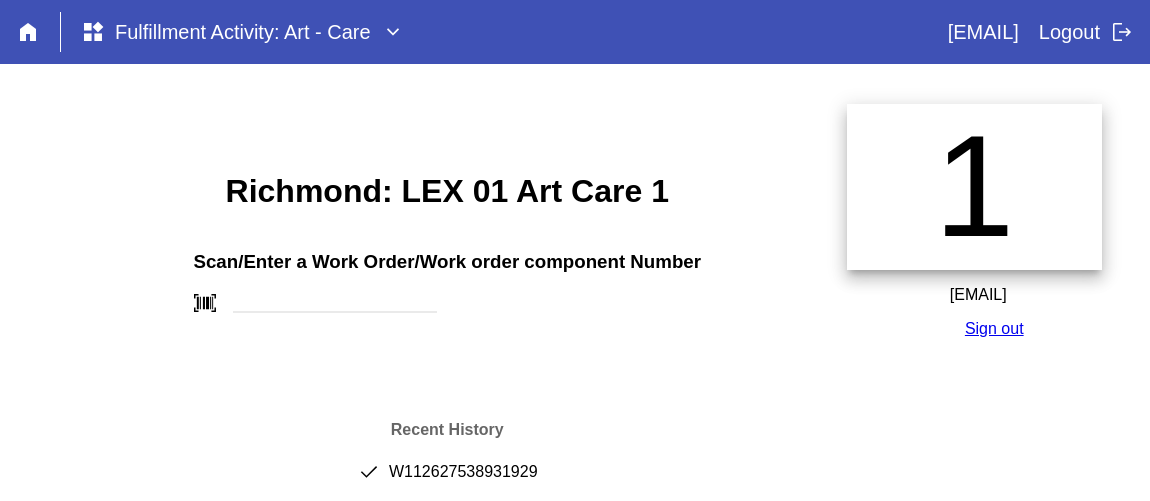 scroll, scrollTop: 0, scrollLeft: 0, axis: both 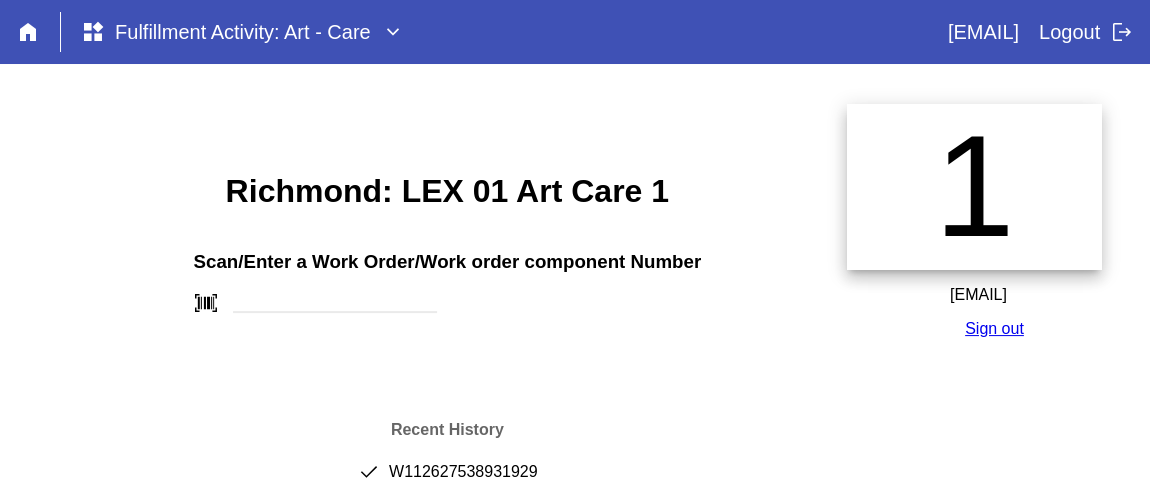 click on "Richmond: LEX 01 Art Care 1 Scan/Enter a Work Order/Work order component Number barcode_scanner Recent History done W112627538931929" at bounding box center (447, 326) 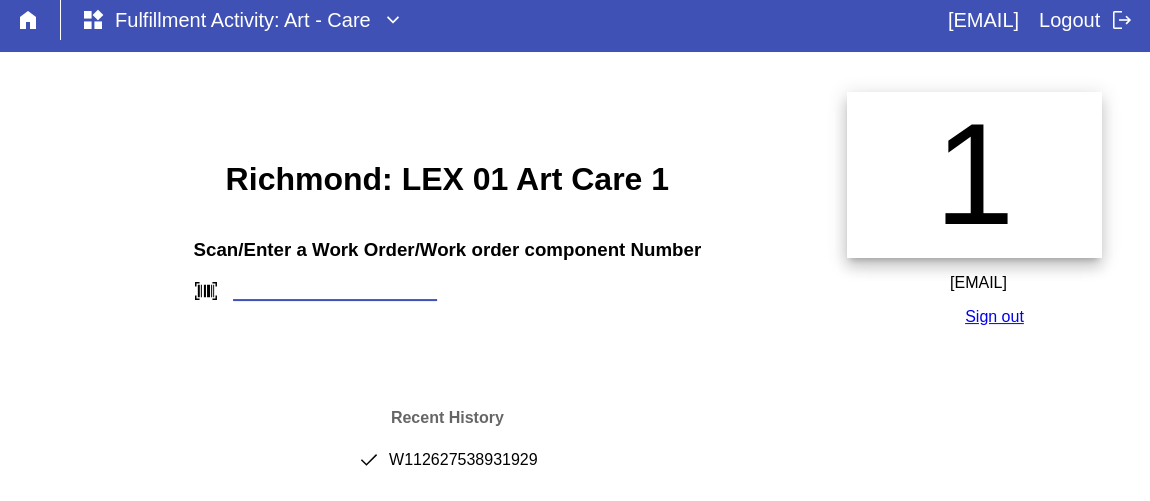 click at bounding box center [335, 290] 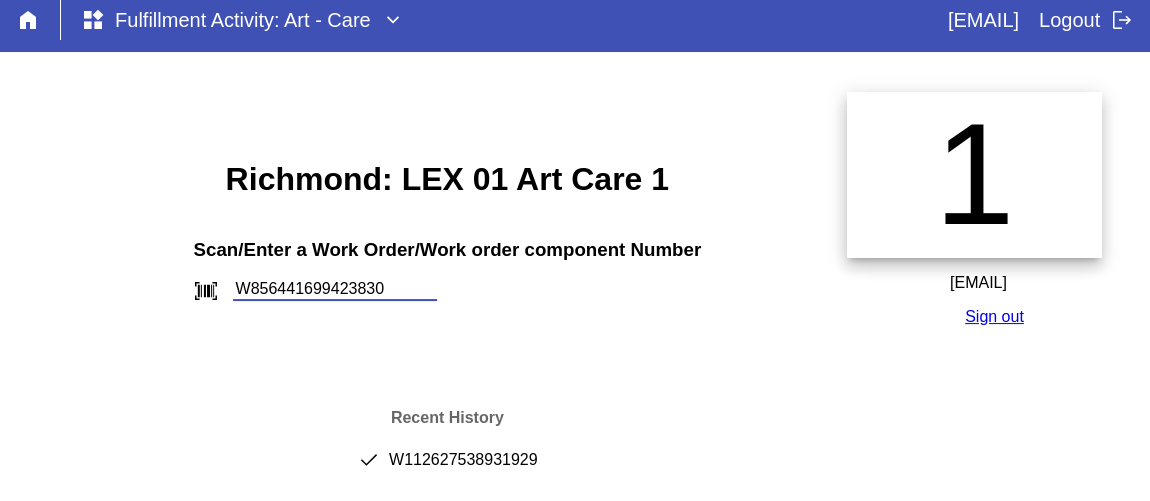 type on "W856441699423830" 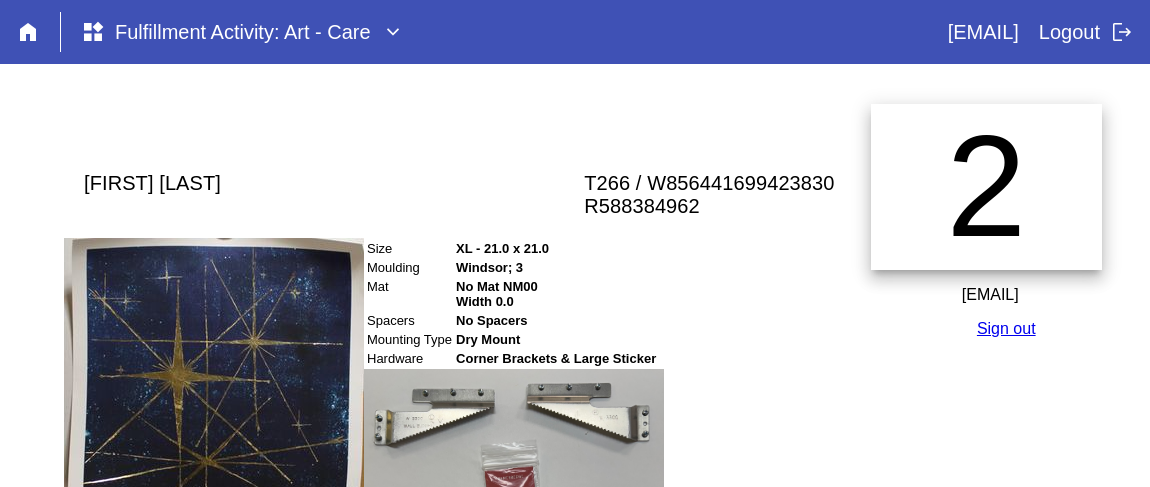 scroll, scrollTop: 0, scrollLeft: 0, axis: both 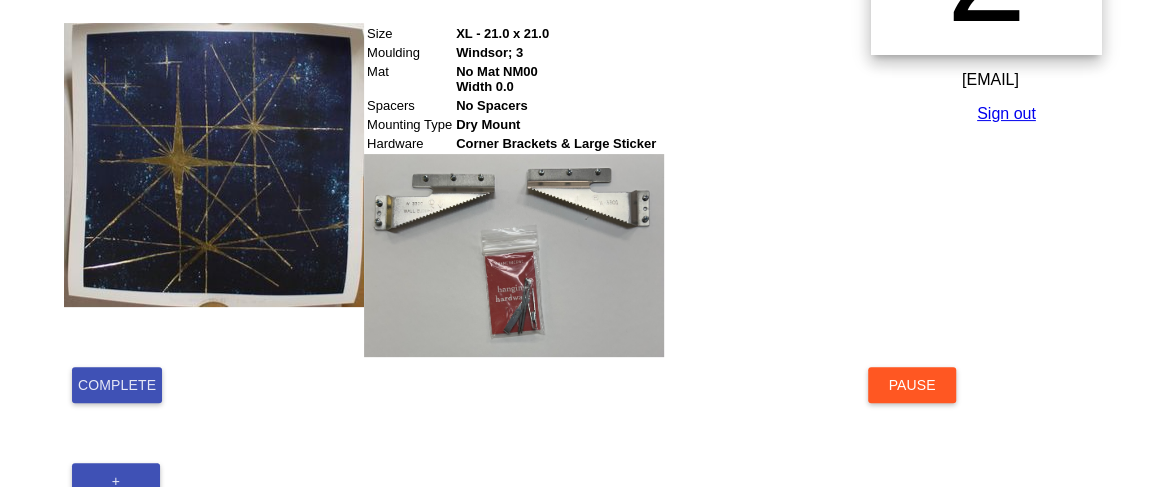 click on "Complete" at bounding box center [117, 385] 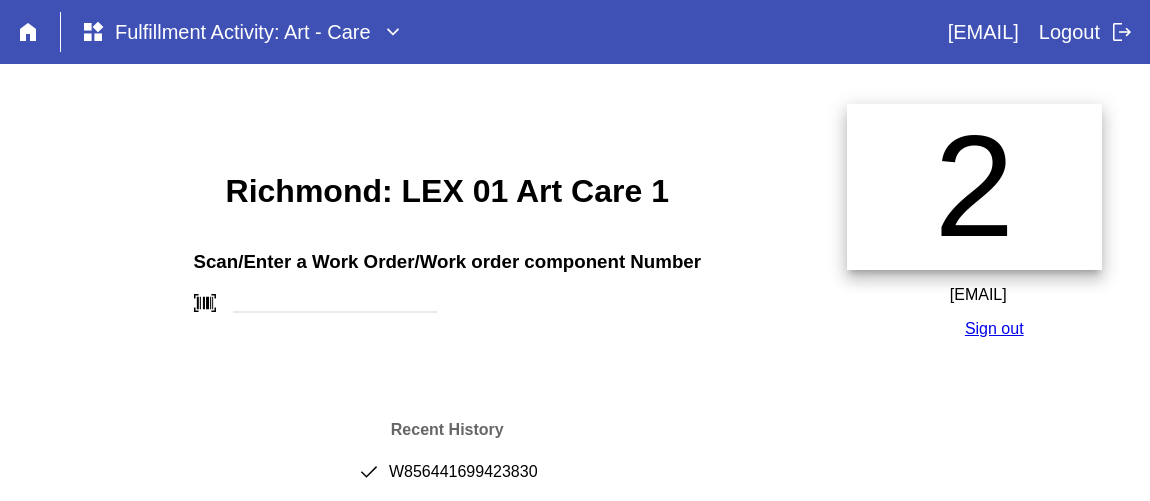 scroll, scrollTop: 0, scrollLeft: 0, axis: both 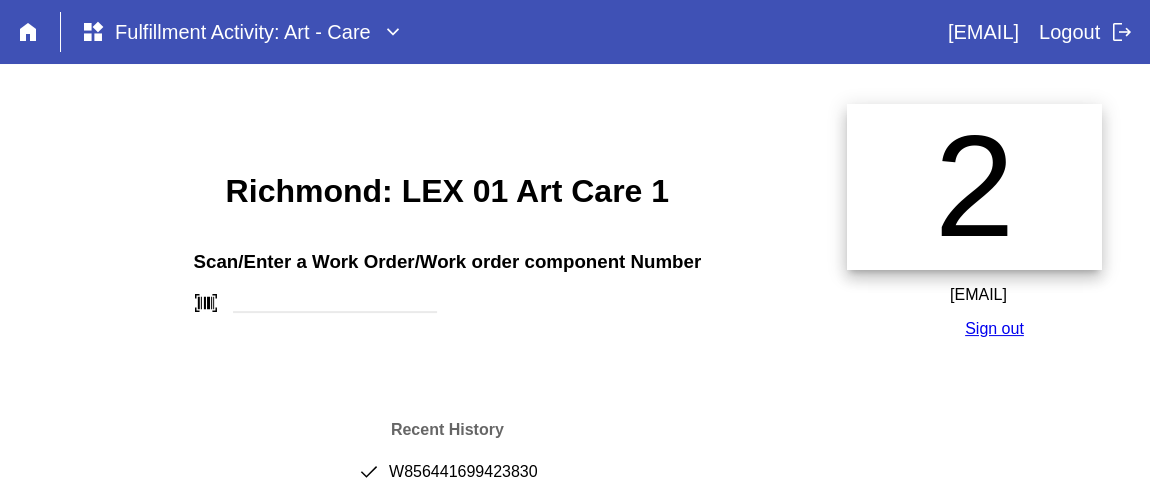 click on "done [NUMBER]" at bounding box center [447, 480] 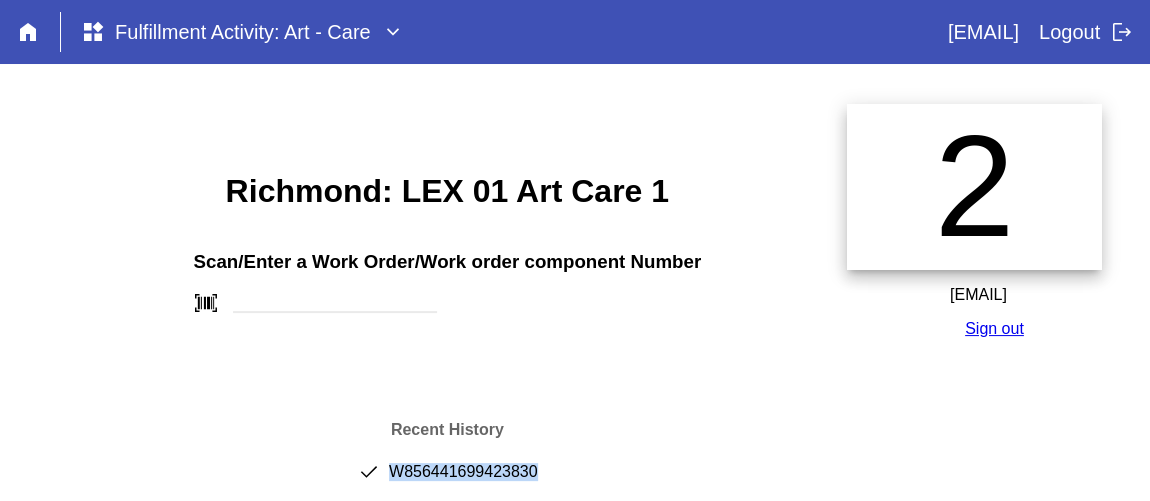 click on "done [NUMBER]" at bounding box center [447, 480] 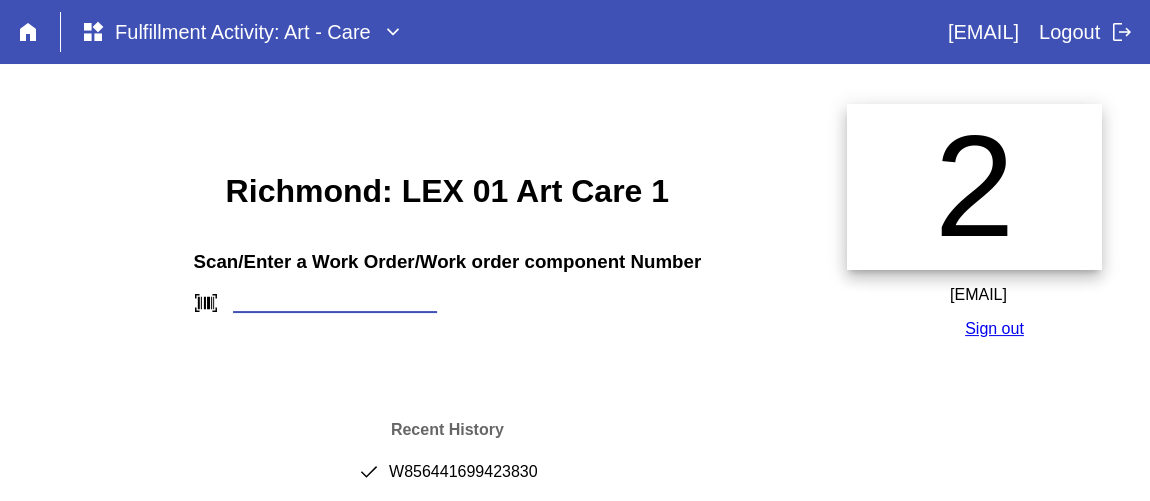click at bounding box center (335, 302) 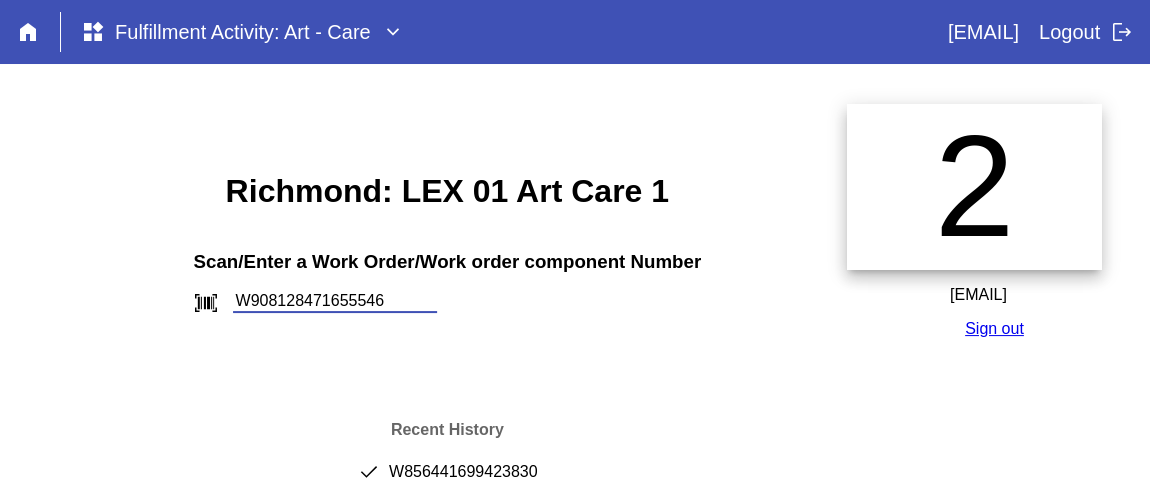 type on "W908128471655546" 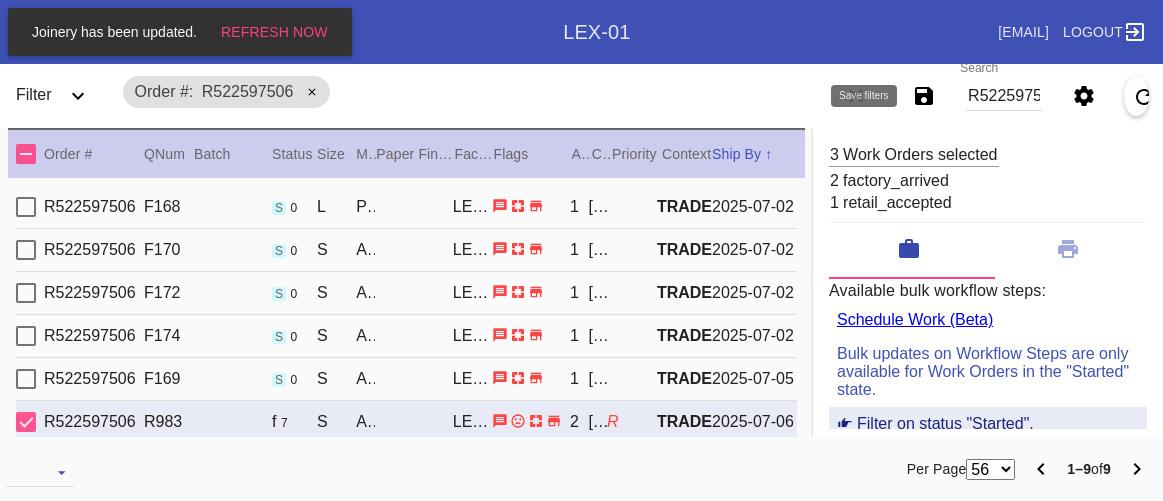 scroll, scrollTop: 0, scrollLeft: 0, axis: both 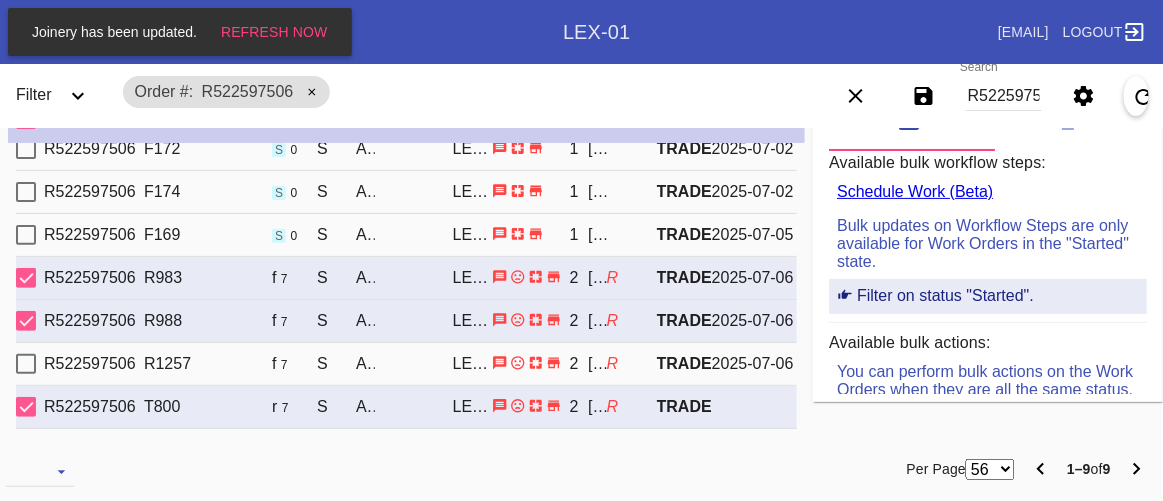 click on "R522597506" at bounding box center (1004, 96) 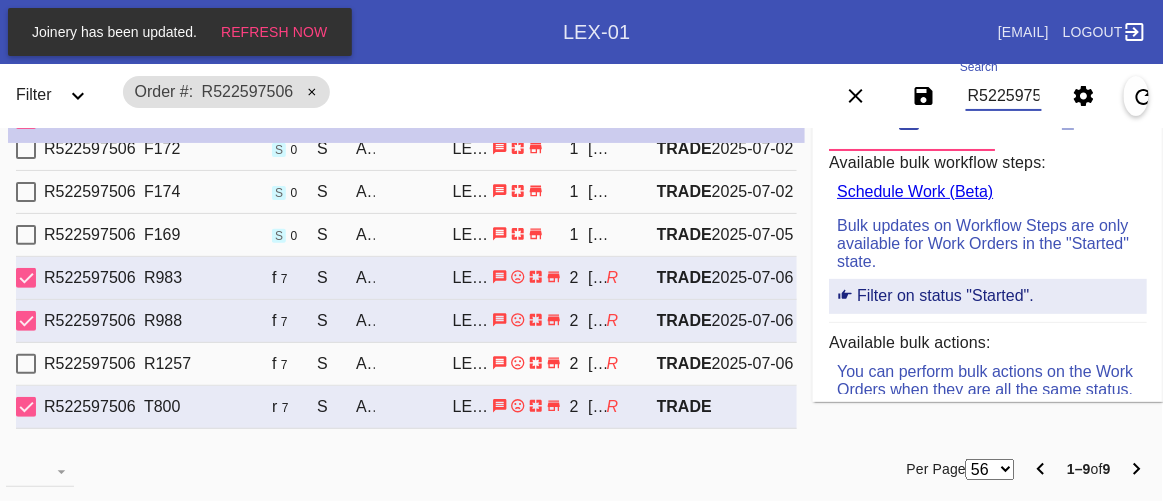 click on "R522597506" at bounding box center [1004, 96] 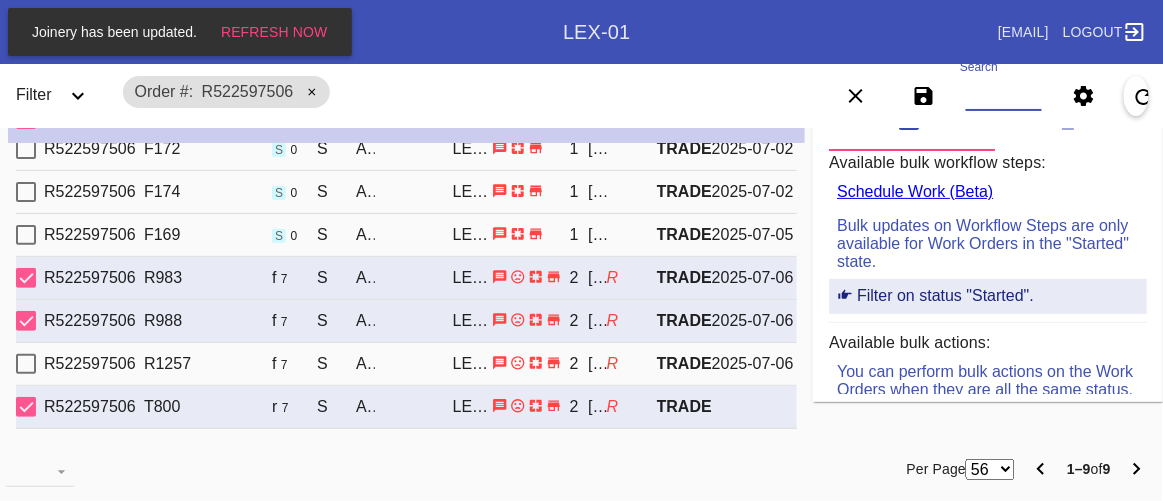 click on "Search" at bounding box center (1004, 96) 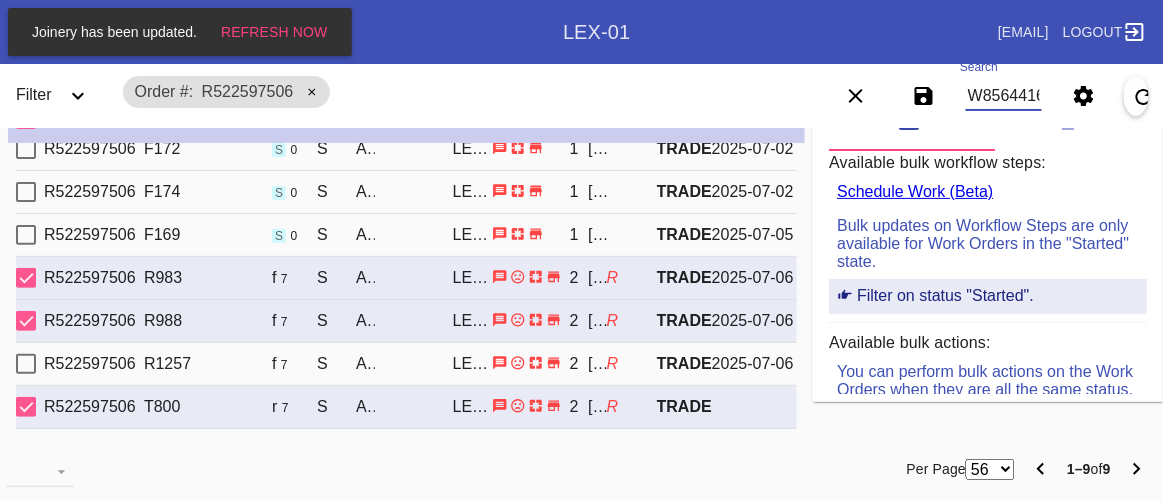 scroll, scrollTop: 0, scrollLeft: 76, axis: horizontal 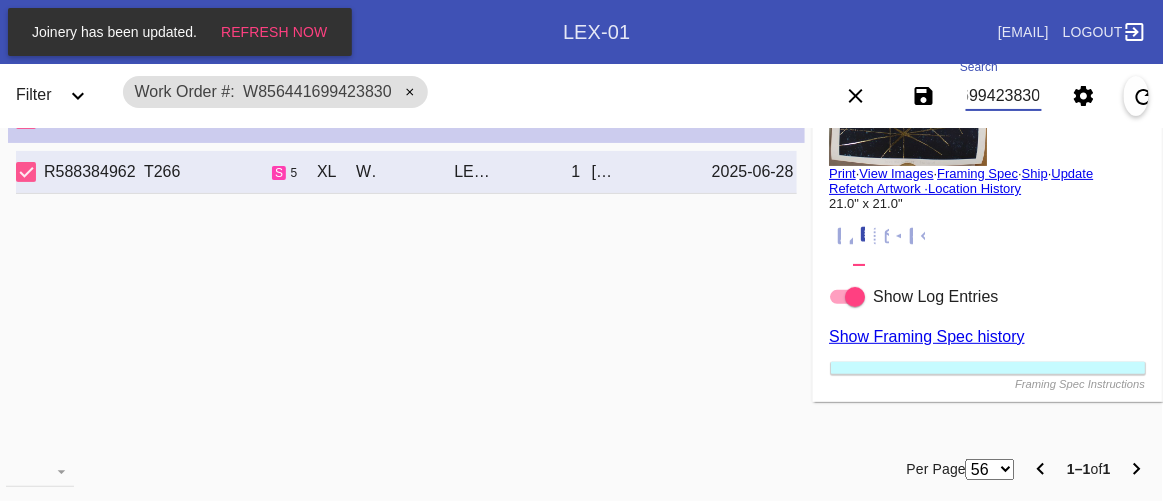 type on "W856441699423830" 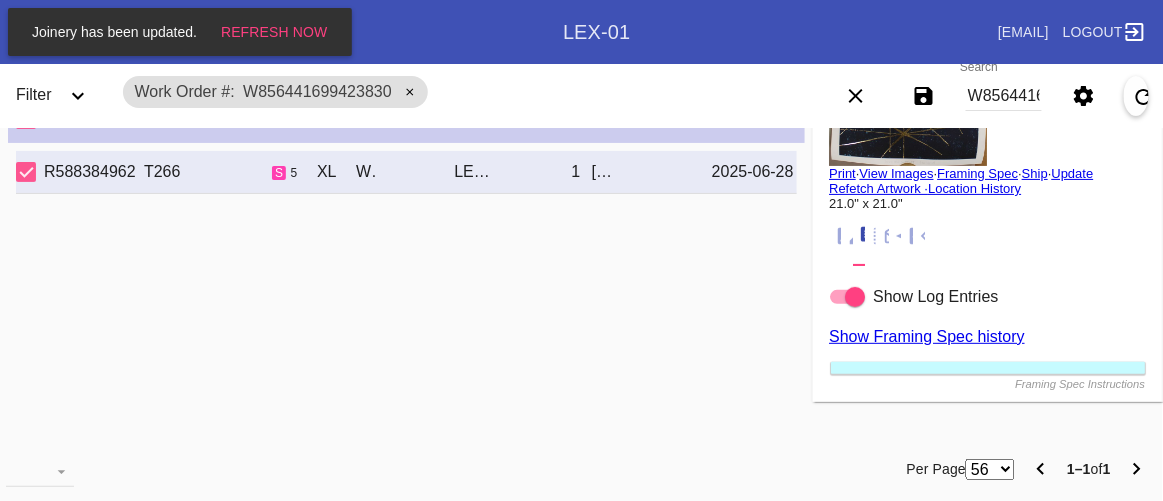 click on "Print" at bounding box center [842, 173] 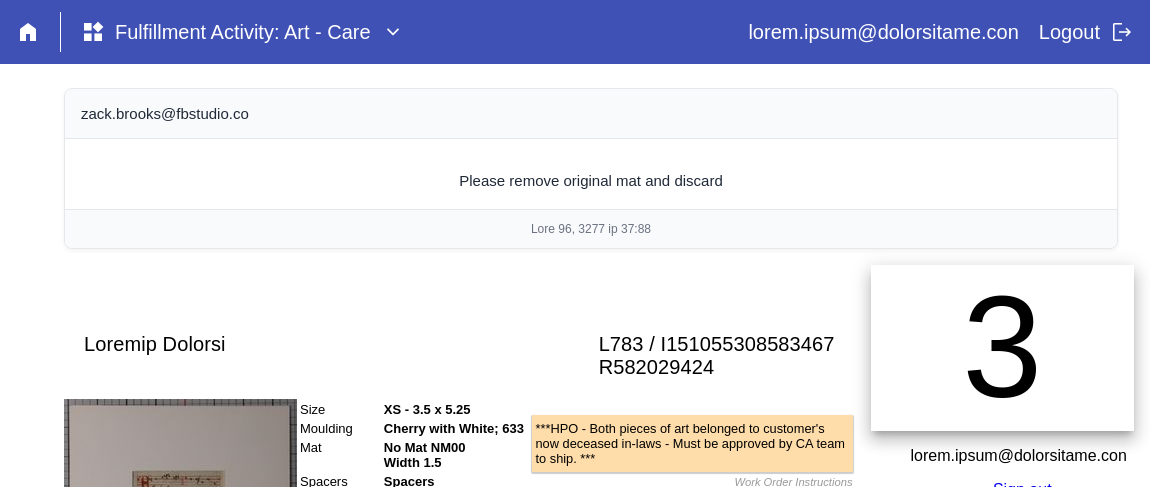 scroll, scrollTop: 0, scrollLeft: 0, axis: both 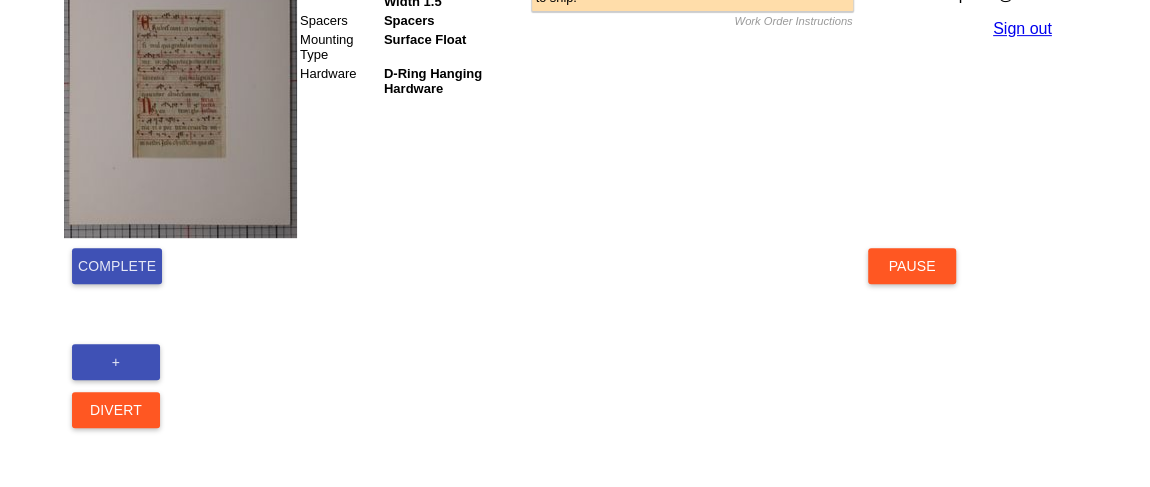 click on "Complete" at bounding box center (117, 266) 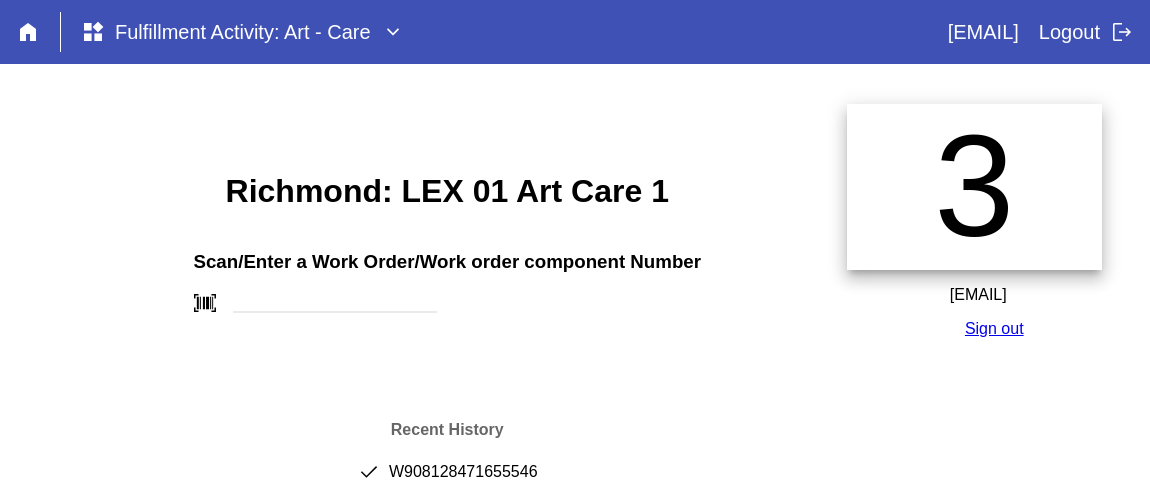 scroll, scrollTop: 0, scrollLeft: 0, axis: both 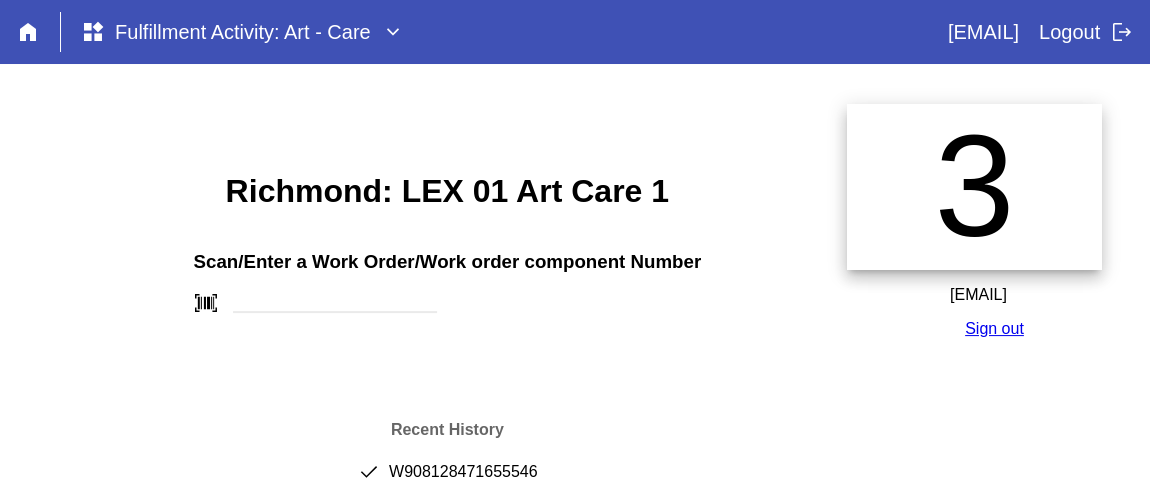 click on "done W908128471655546" at bounding box center [447, 480] 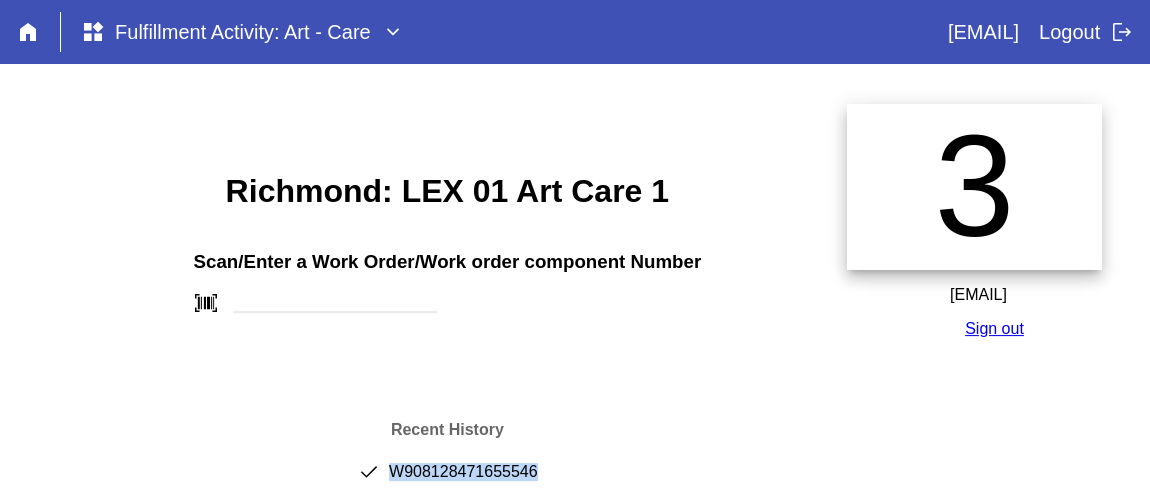 click on "done W908128471655546" at bounding box center (447, 480) 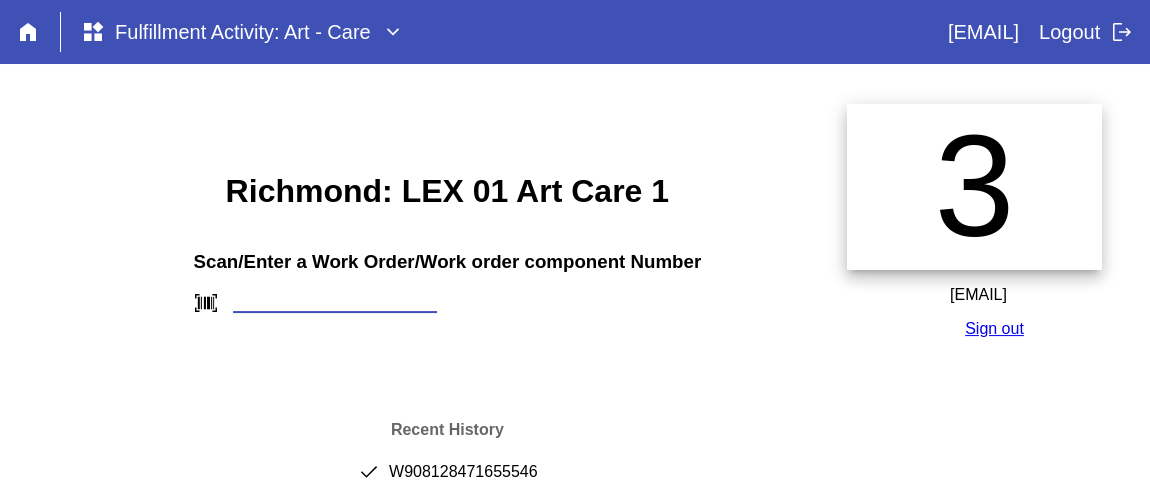 click at bounding box center [335, 302] 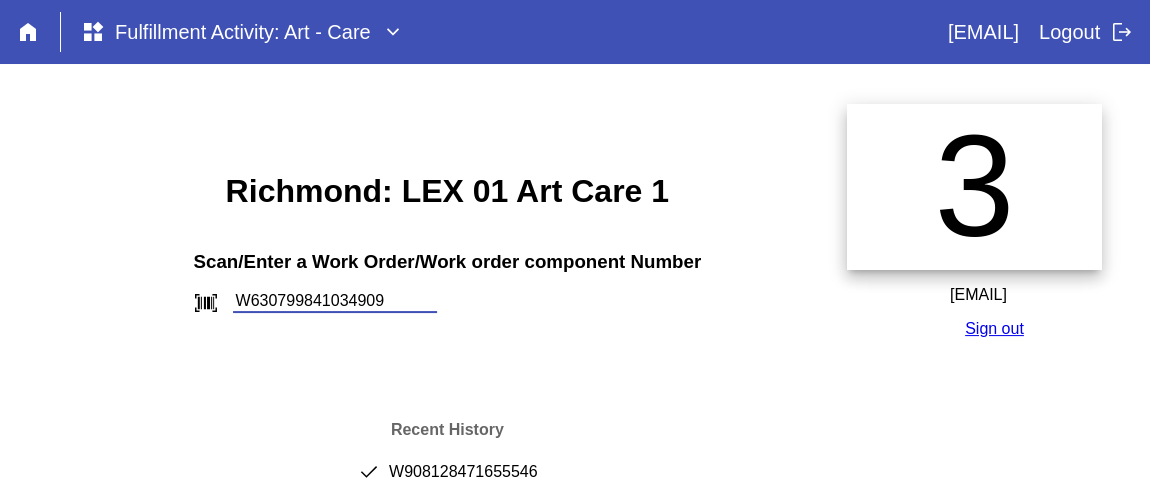 type on "W630799841034909" 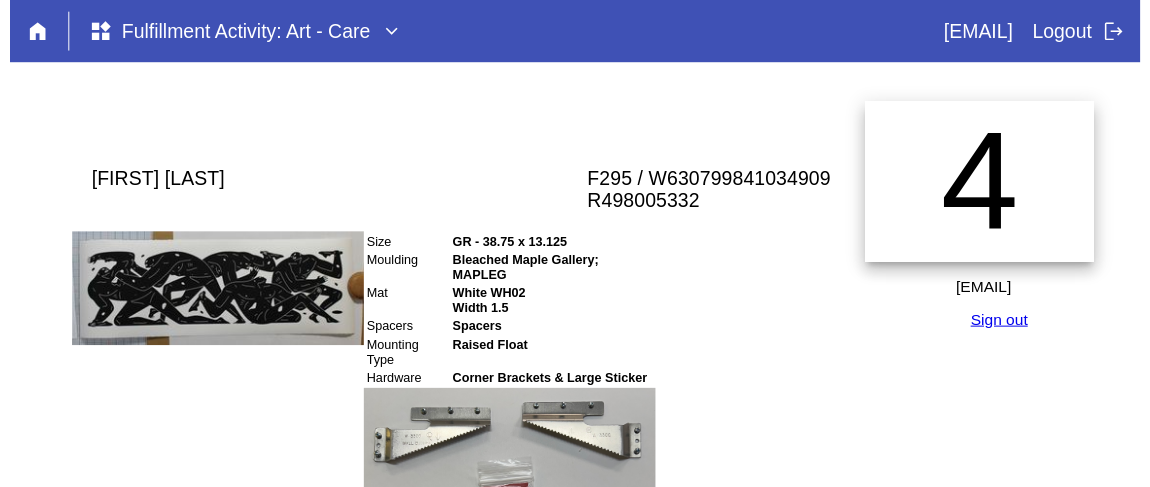scroll, scrollTop: 0, scrollLeft: 0, axis: both 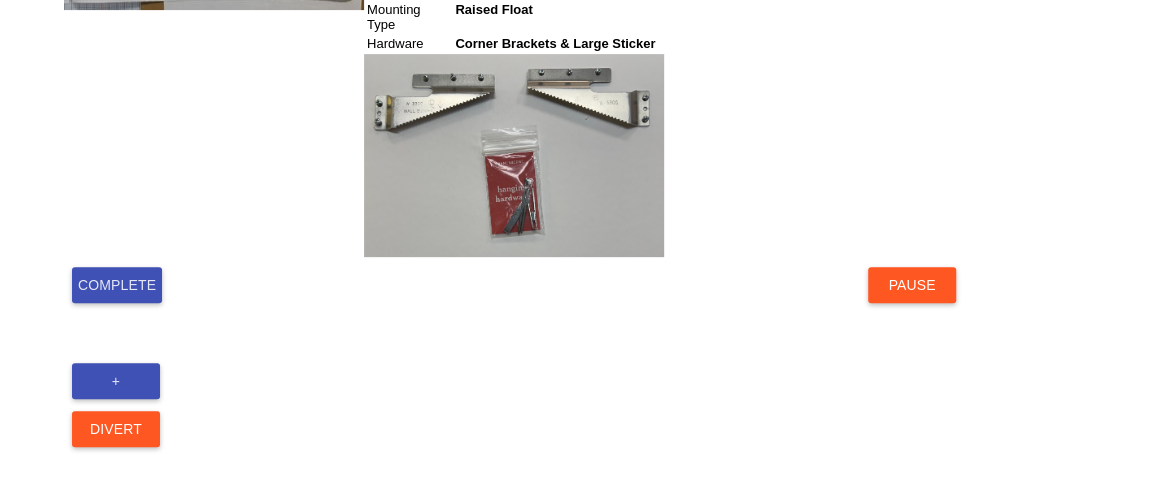 click on "Complete" at bounding box center [117, 285] 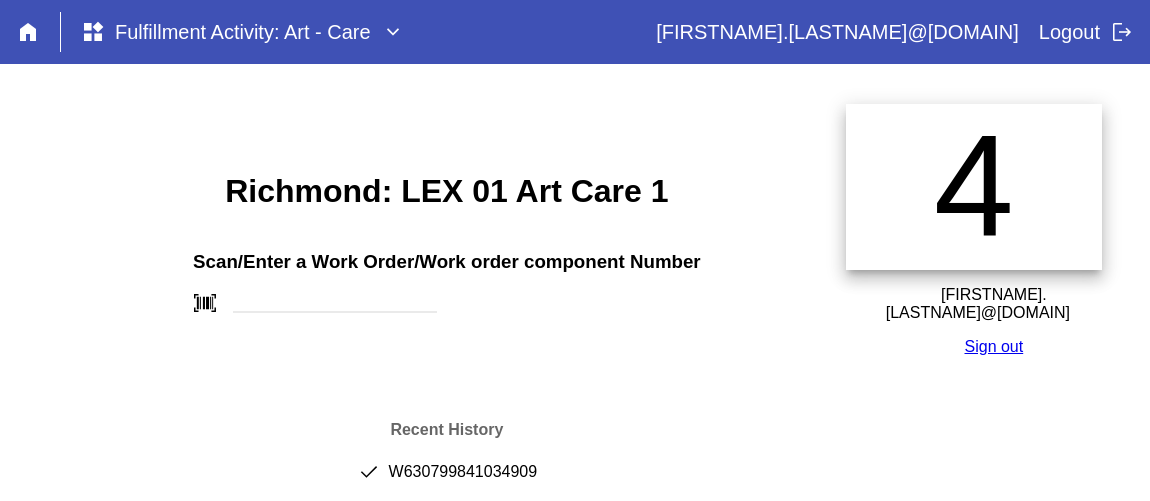 scroll, scrollTop: 0, scrollLeft: 0, axis: both 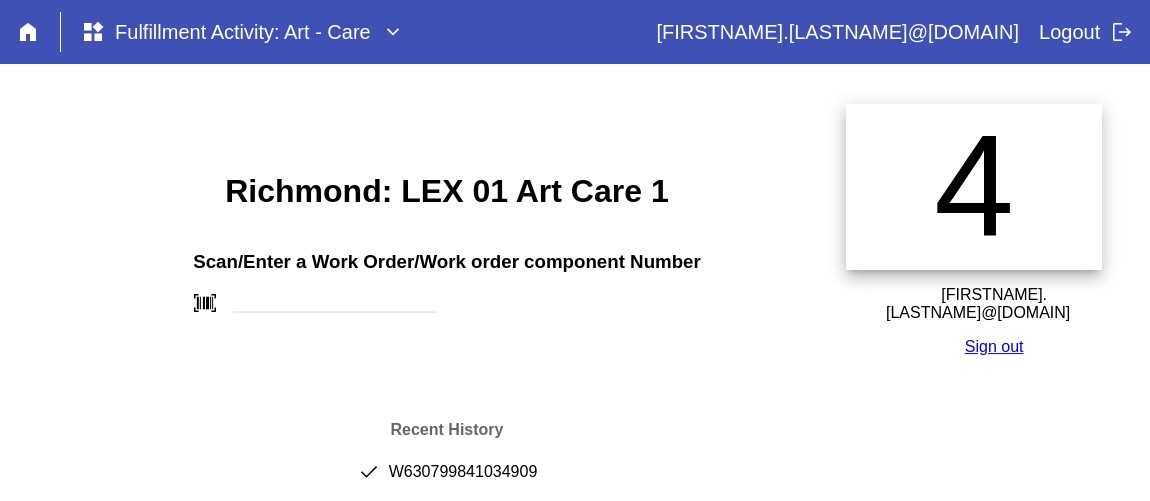 click on "done W630799841034909" at bounding box center (447, 480) 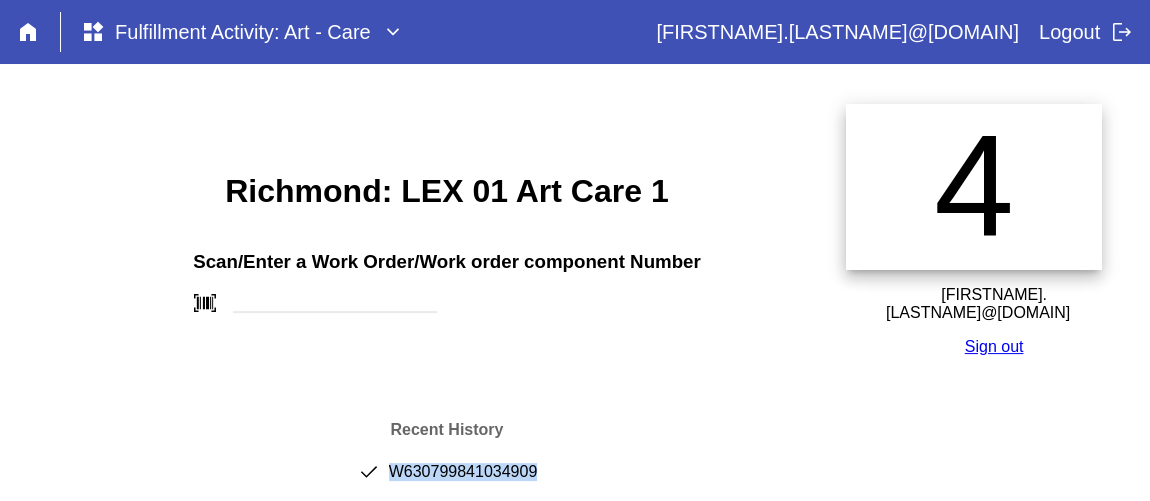 click on "done W630799841034909" at bounding box center (447, 480) 